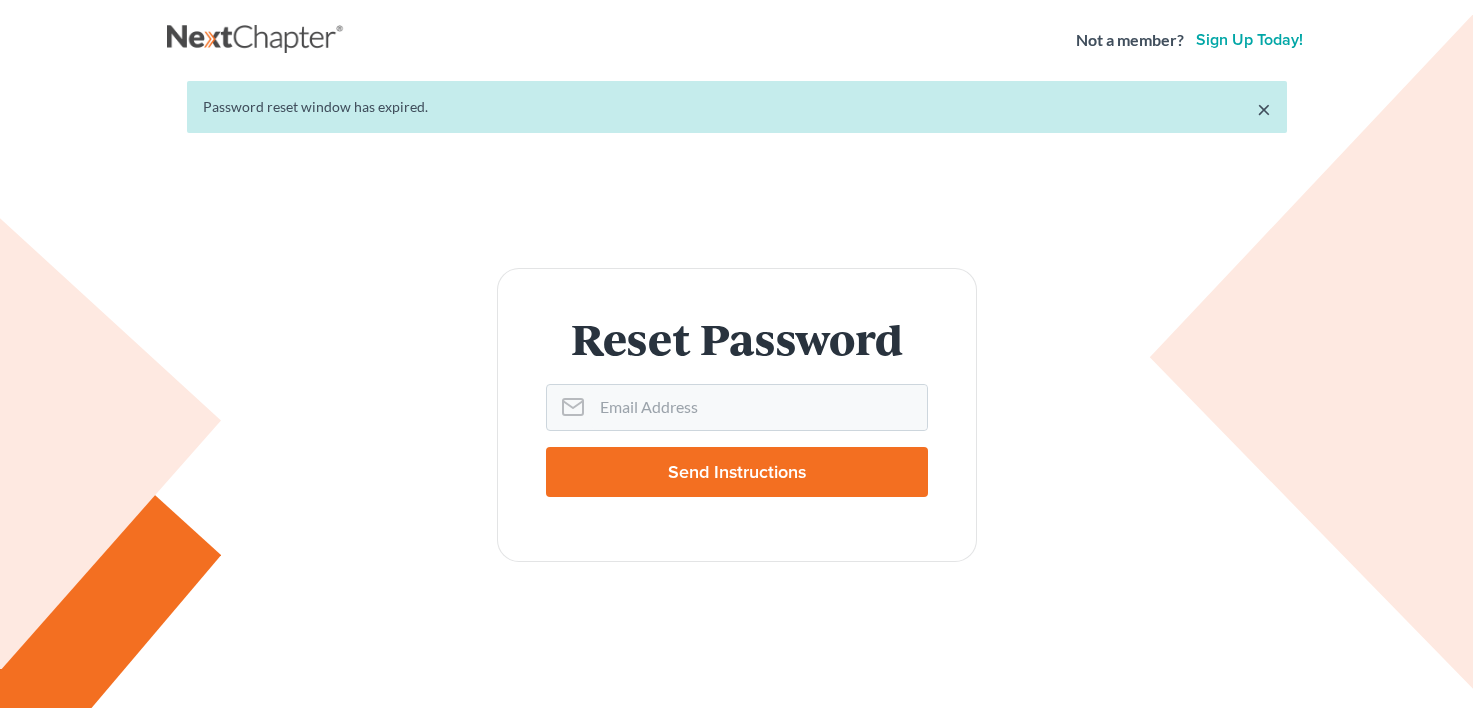 scroll, scrollTop: 0, scrollLeft: 0, axis: both 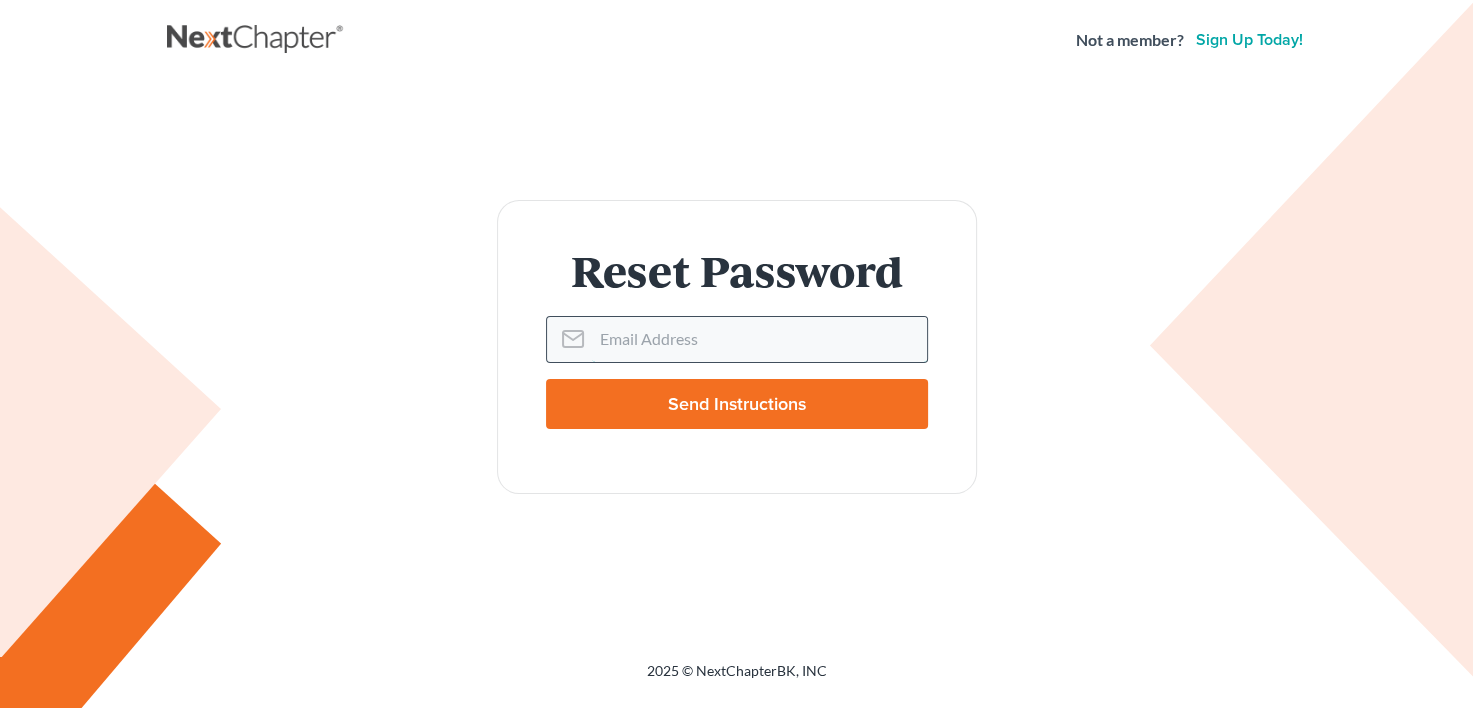 click on "Email Address" at bounding box center [759, 339] 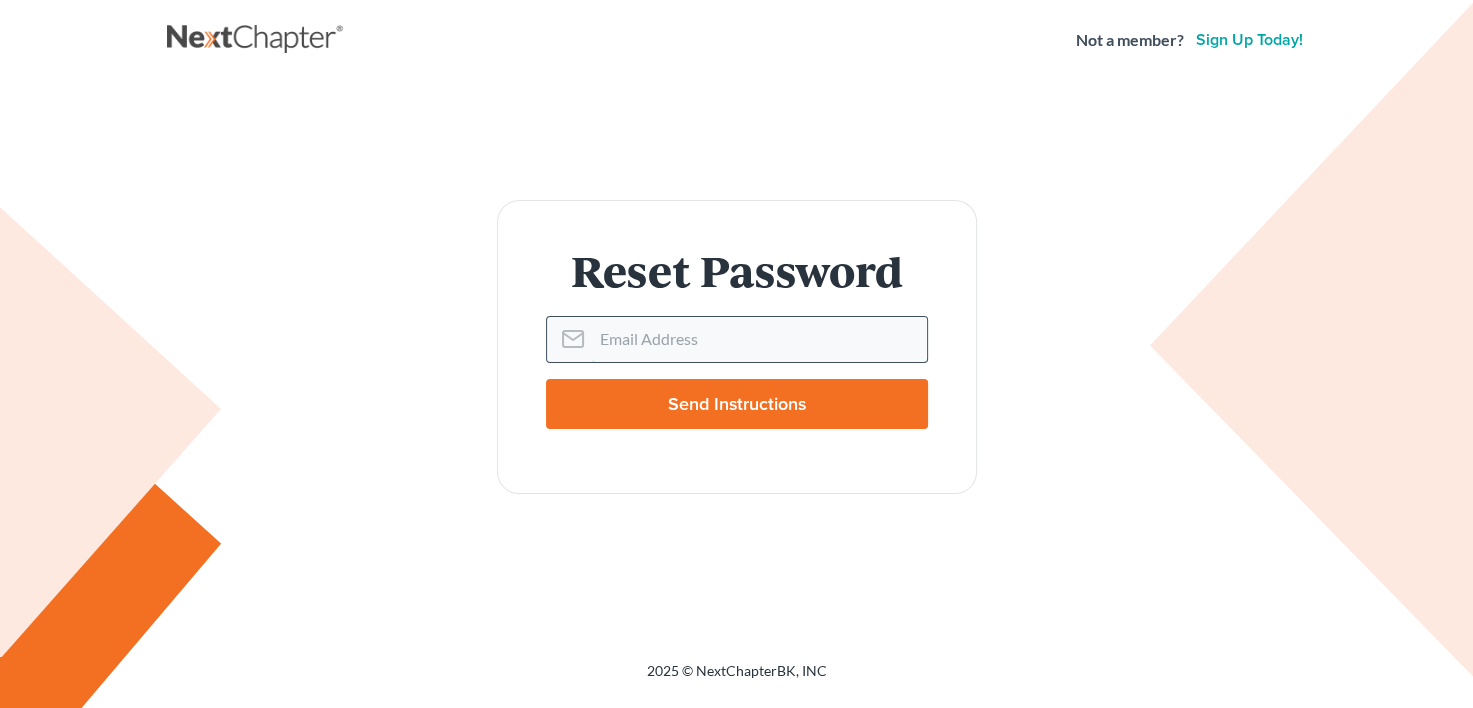 type on "mkiely@mwlegal.org" 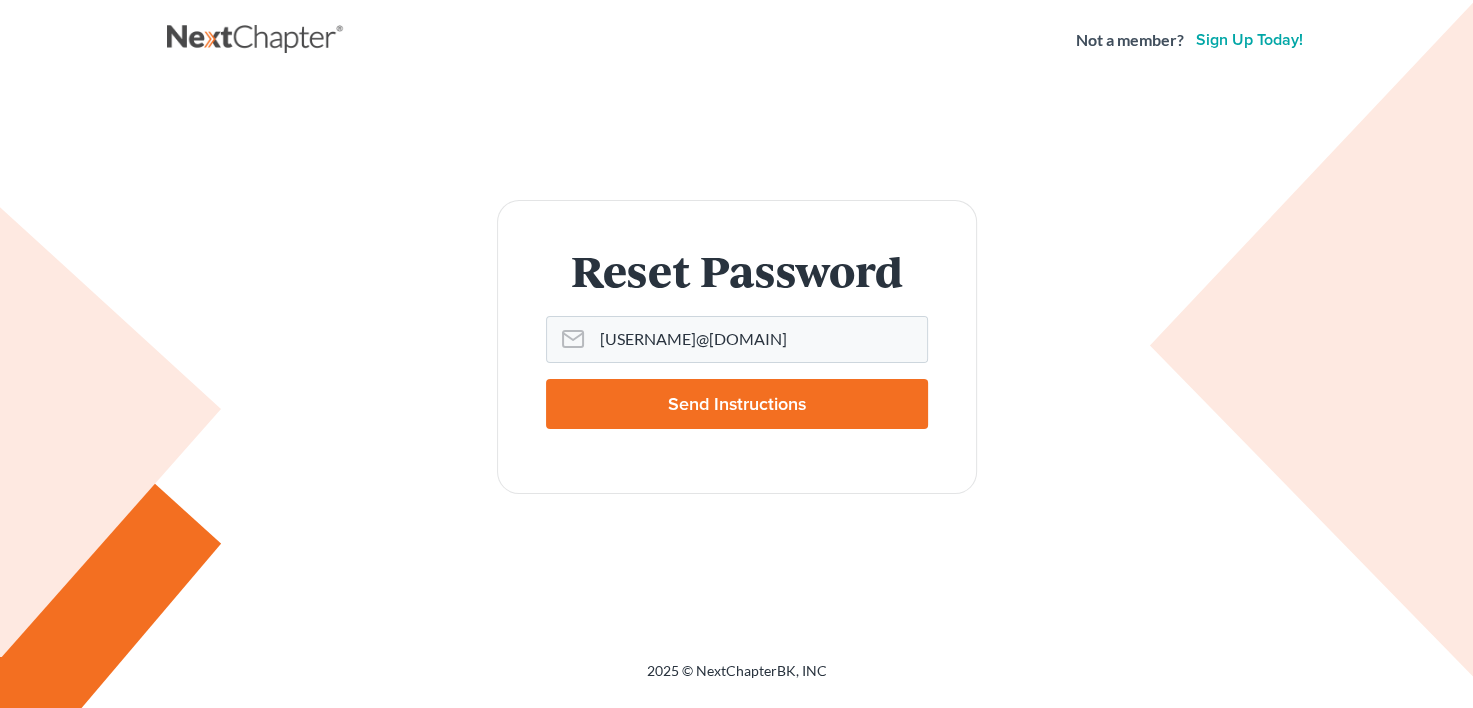 click on "Send Instructions" at bounding box center (737, 404) 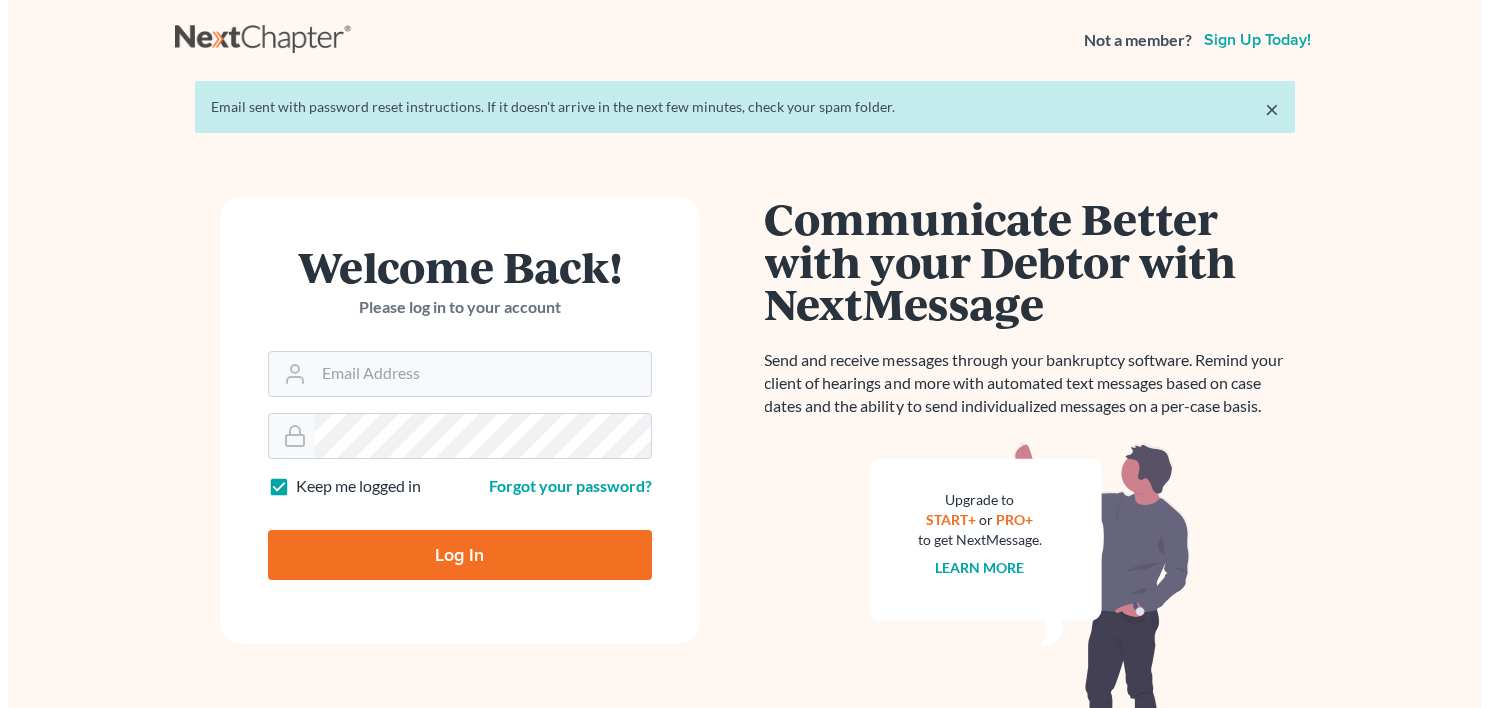 scroll, scrollTop: 0, scrollLeft: 0, axis: both 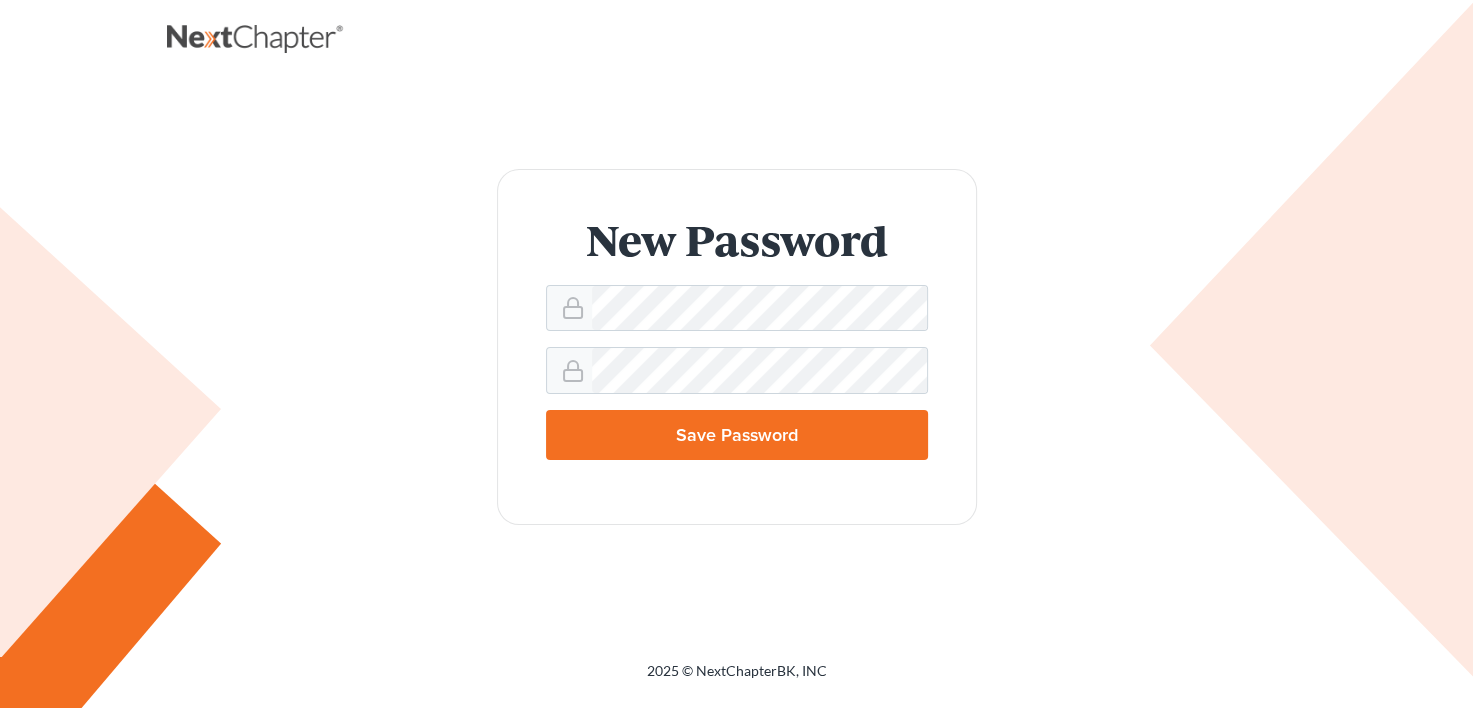 click on "Save Password" at bounding box center (737, 435) 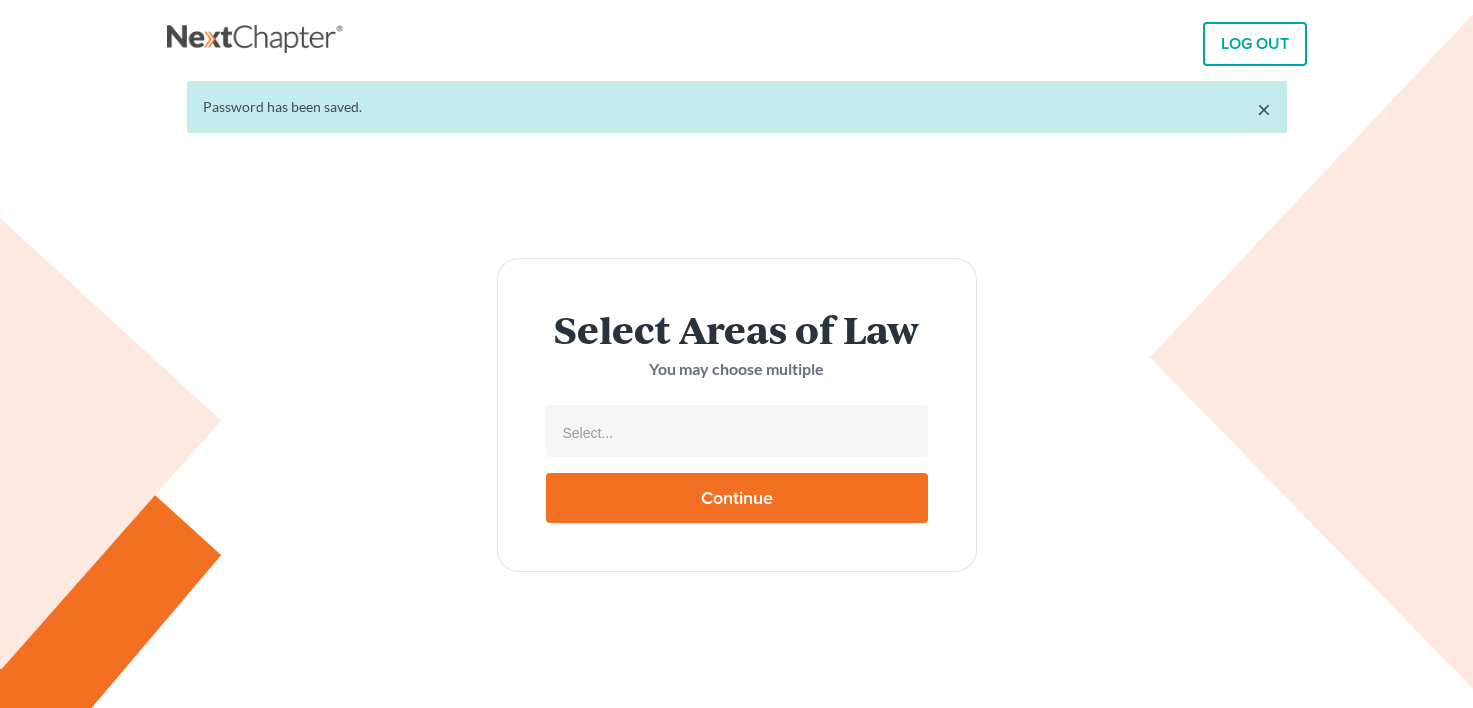 select 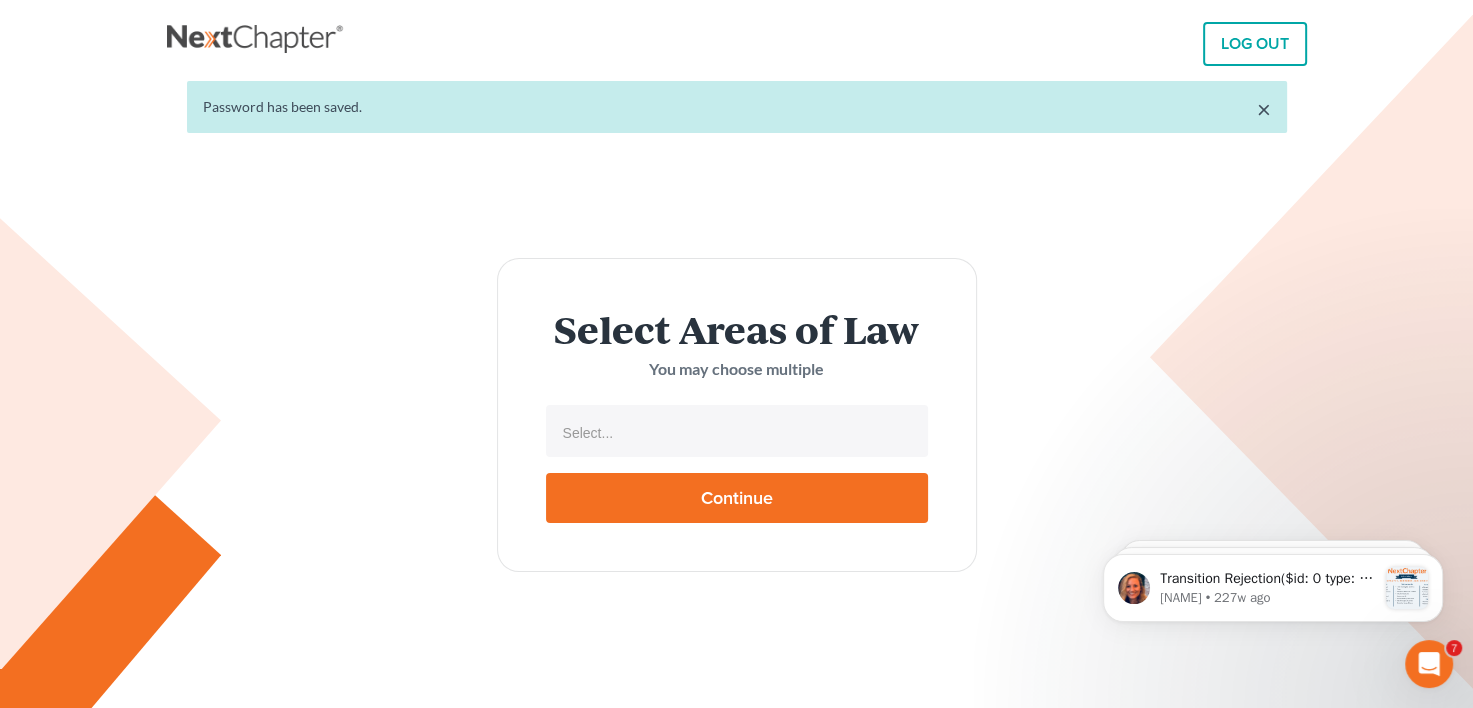 scroll, scrollTop: 0, scrollLeft: 0, axis: both 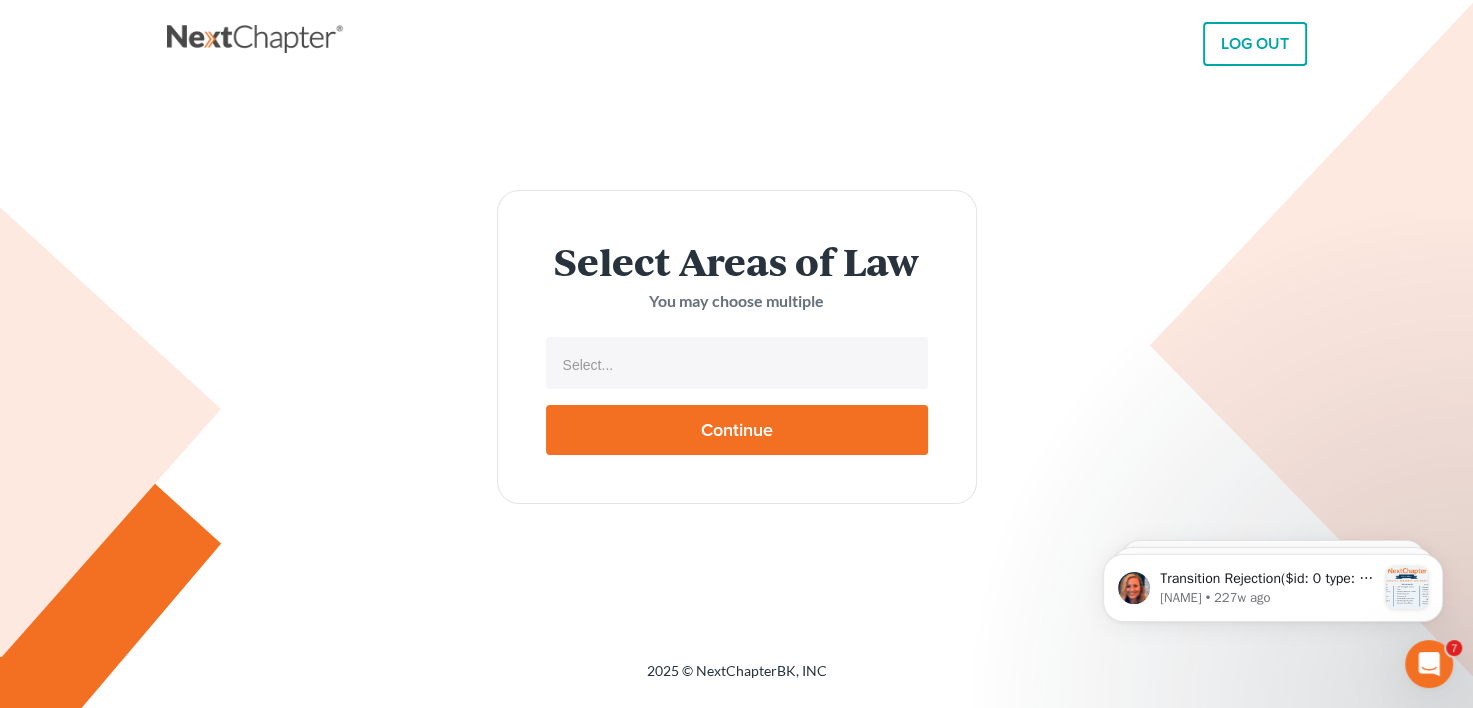 click on "Continue" at bounding box center (737, 430) 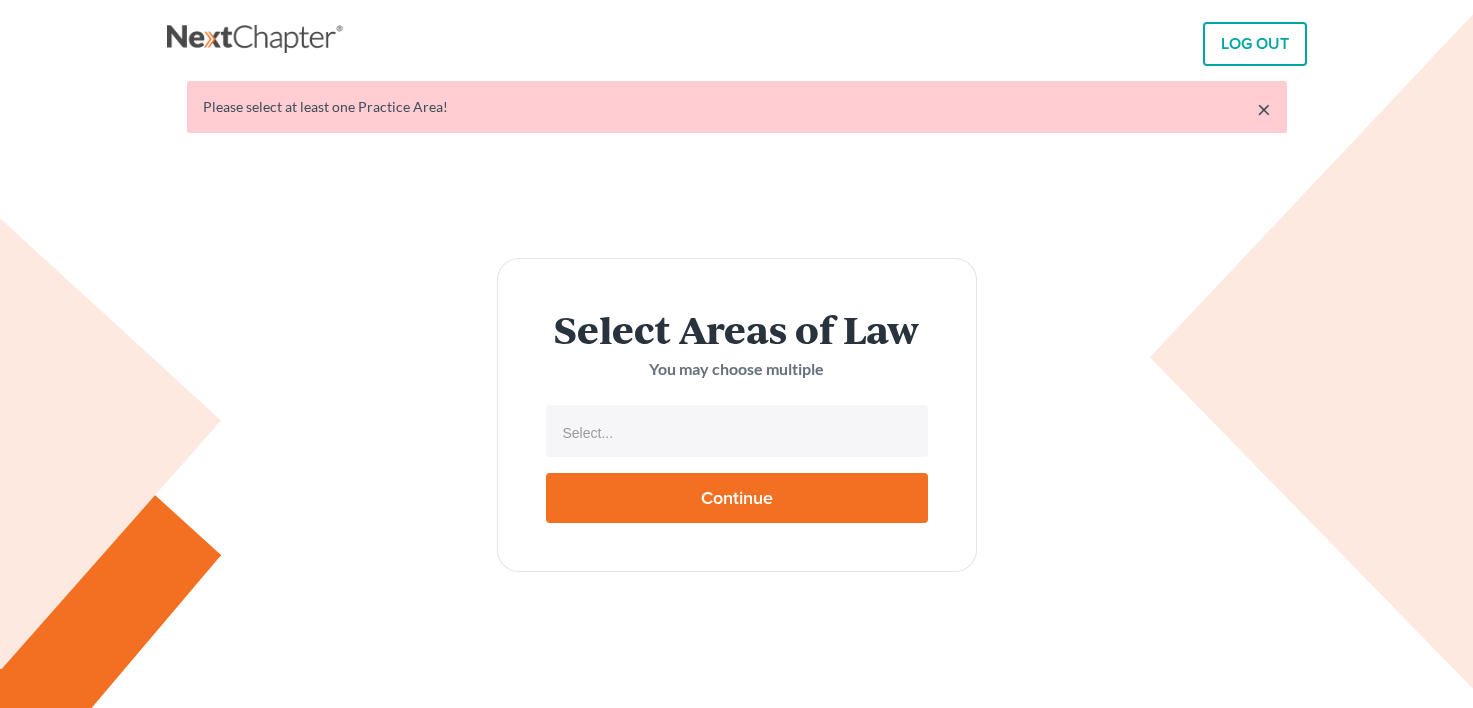select 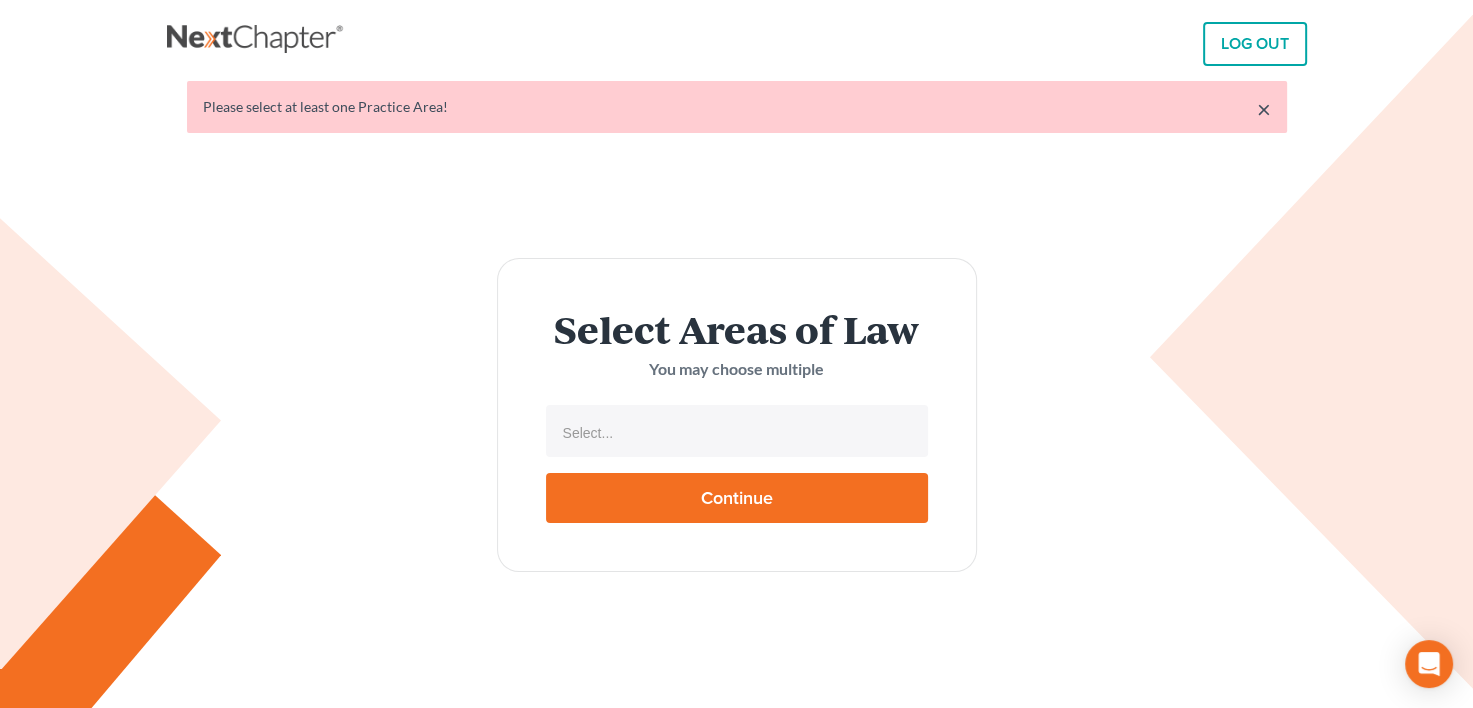 type 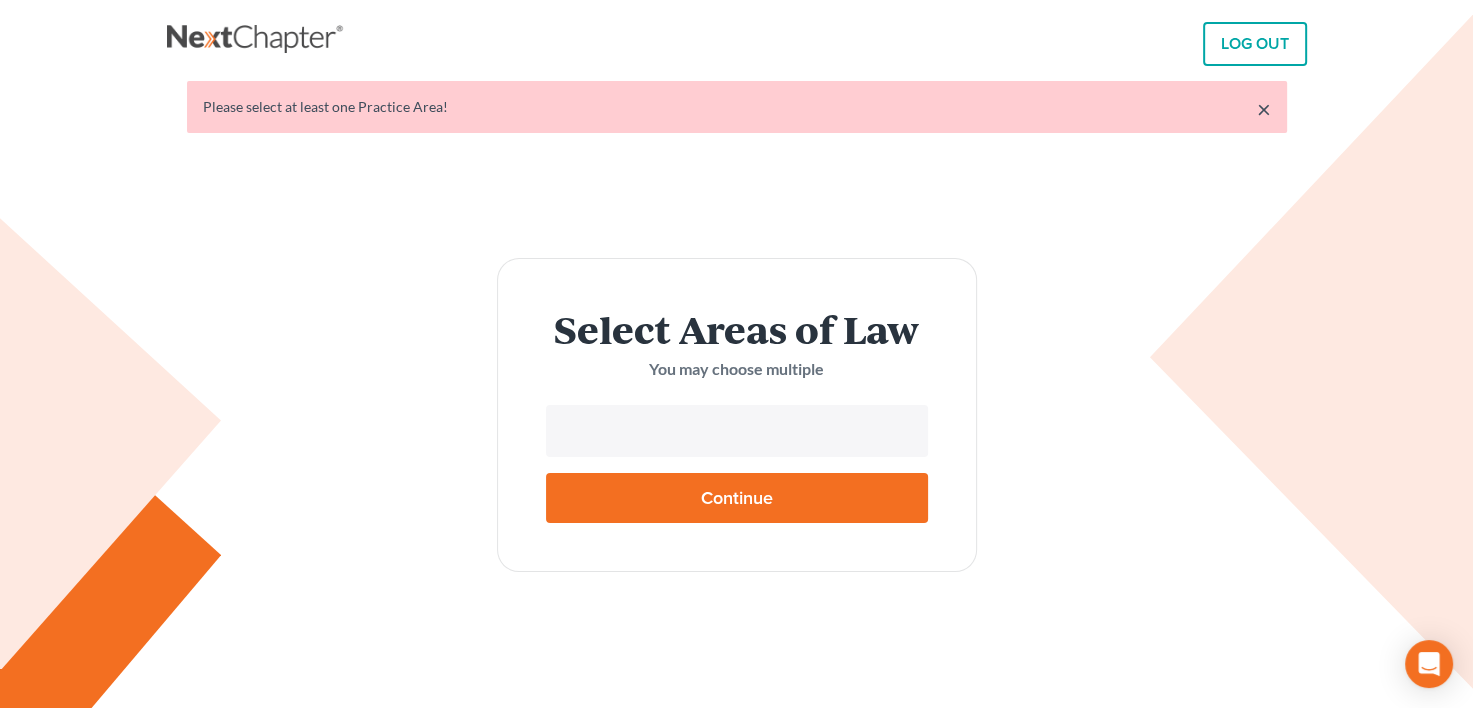 click at bounding box center (735, 433) 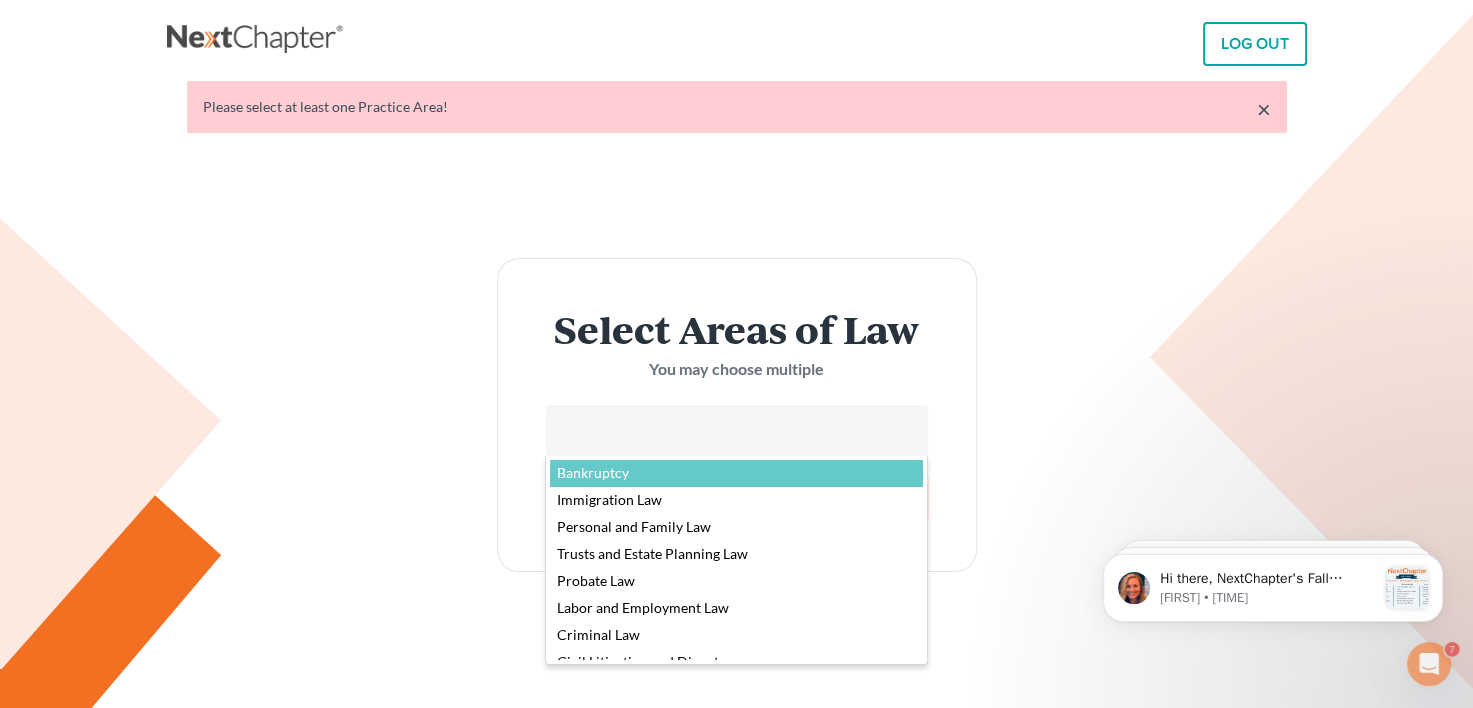 scroll, scrollTop: 0, scrollLeft: 0, axis: both 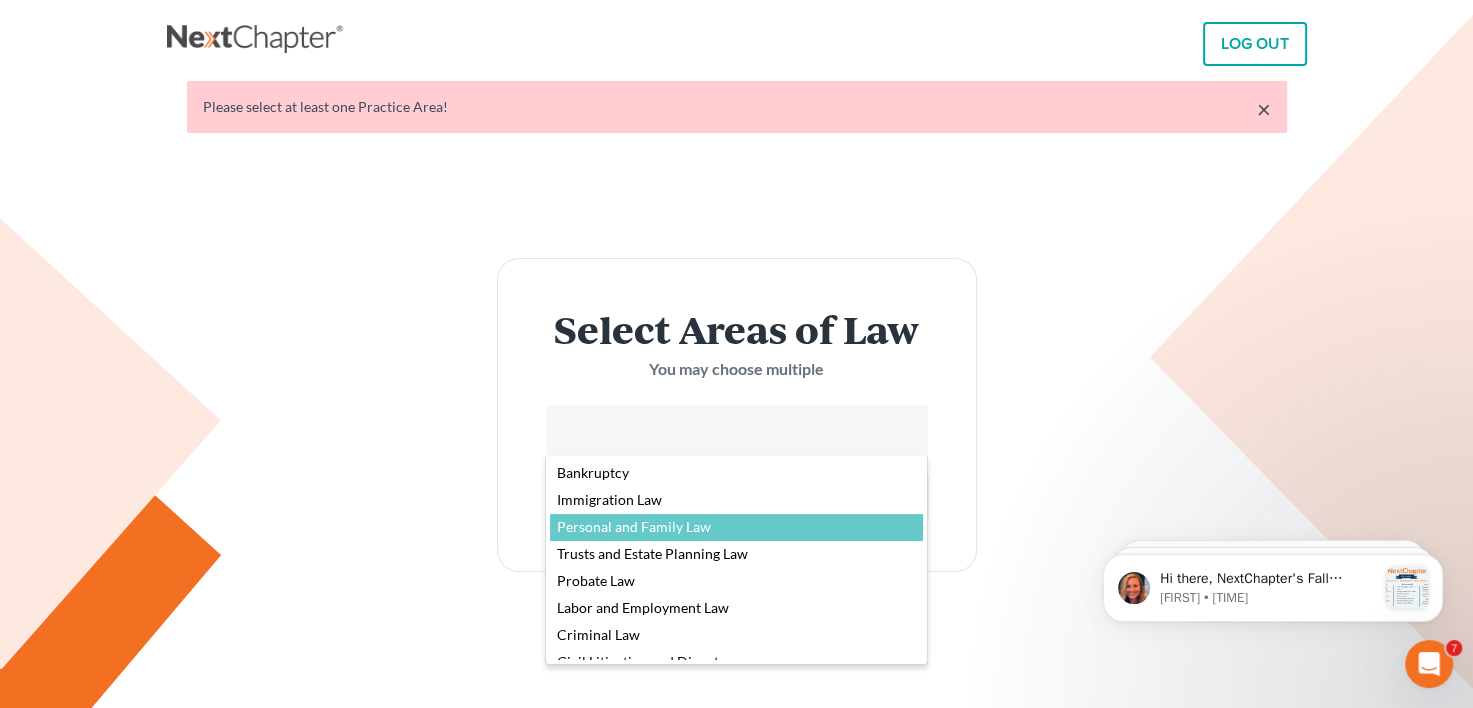 select on "4560" 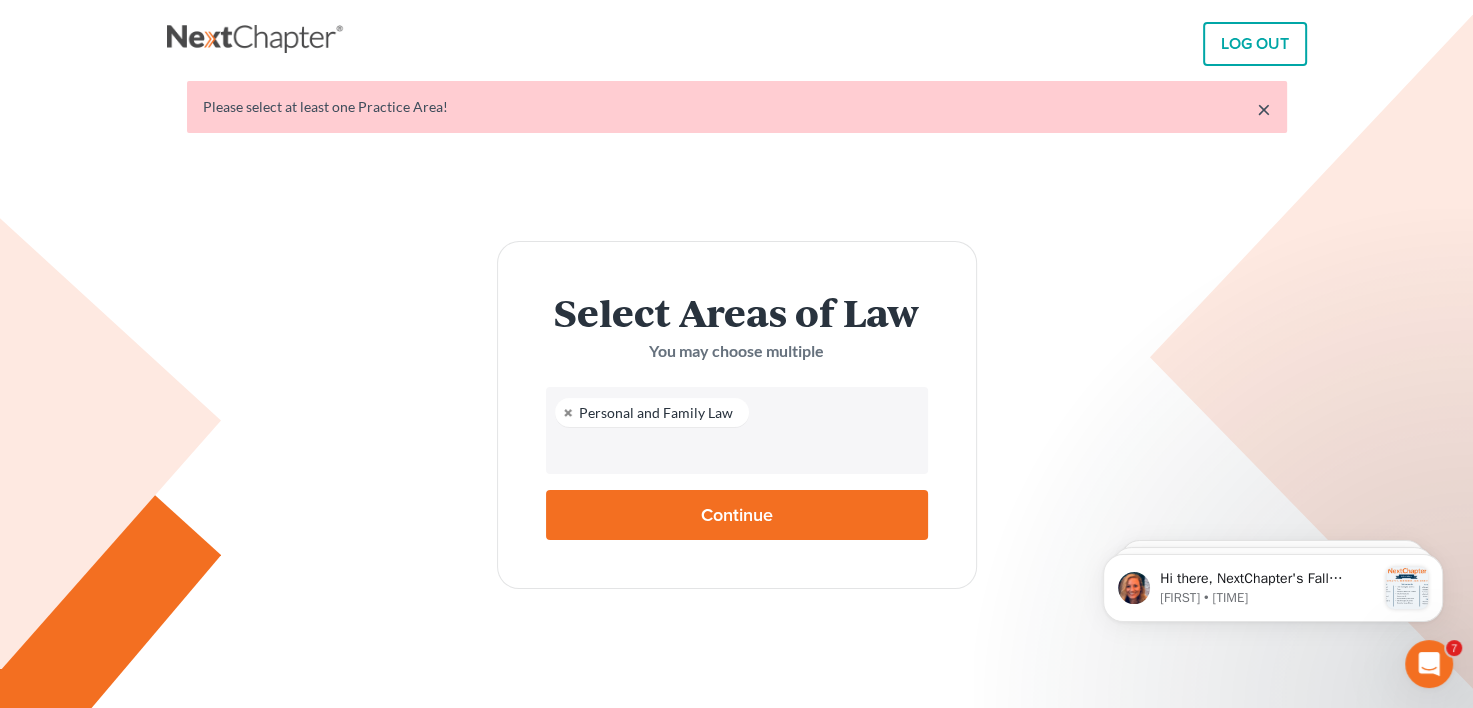 click on "Continue" at bounding box center (737, 515) 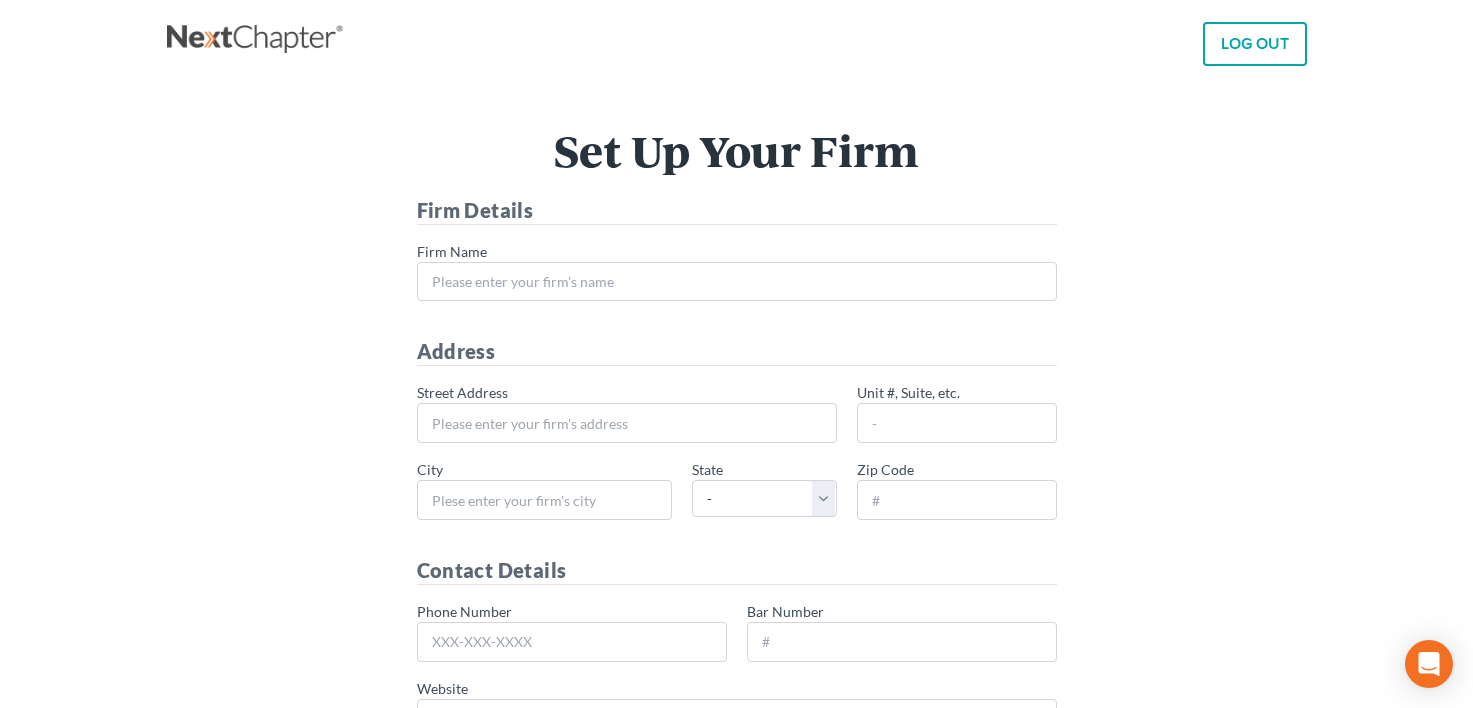 scroll, scrollTop: 0, scrollLeft: 0, axis: both 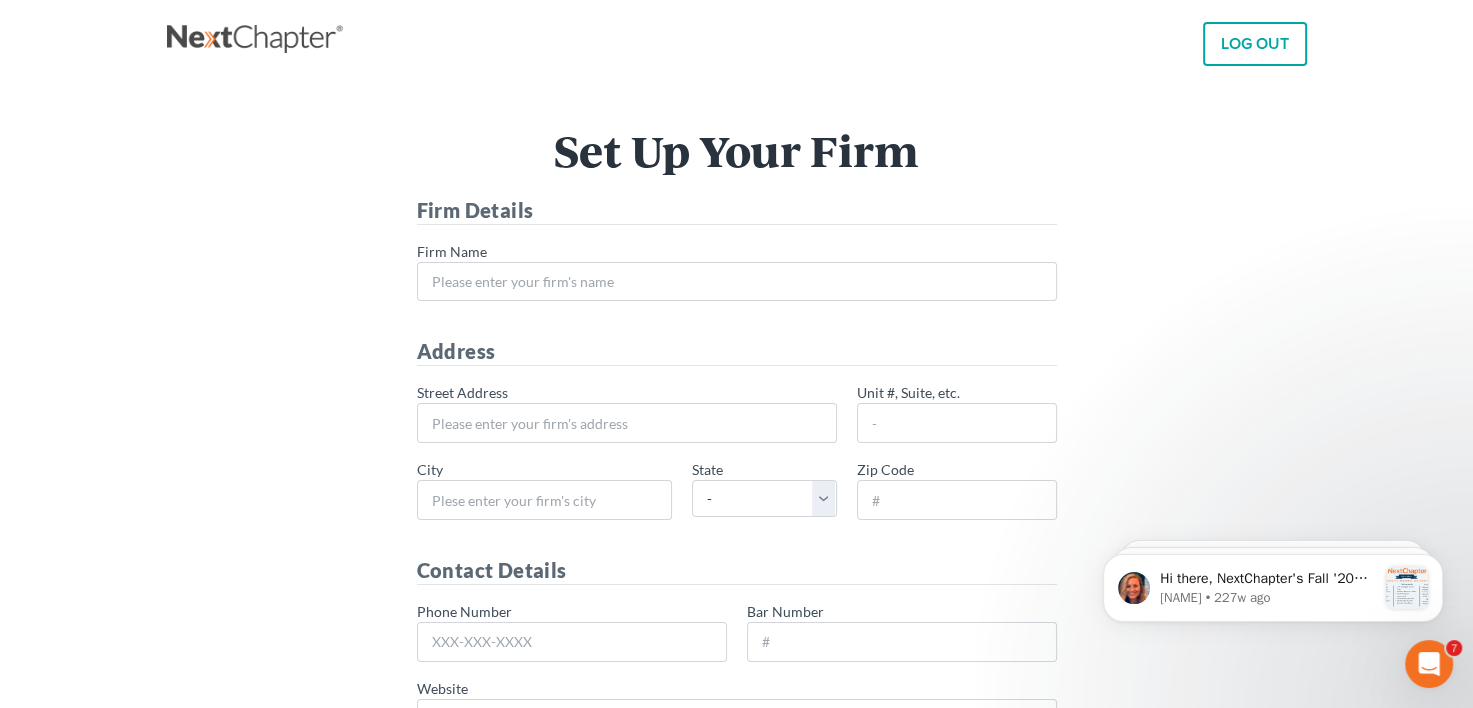 click on "LOG OUT" at bounding box center (1255, 44) 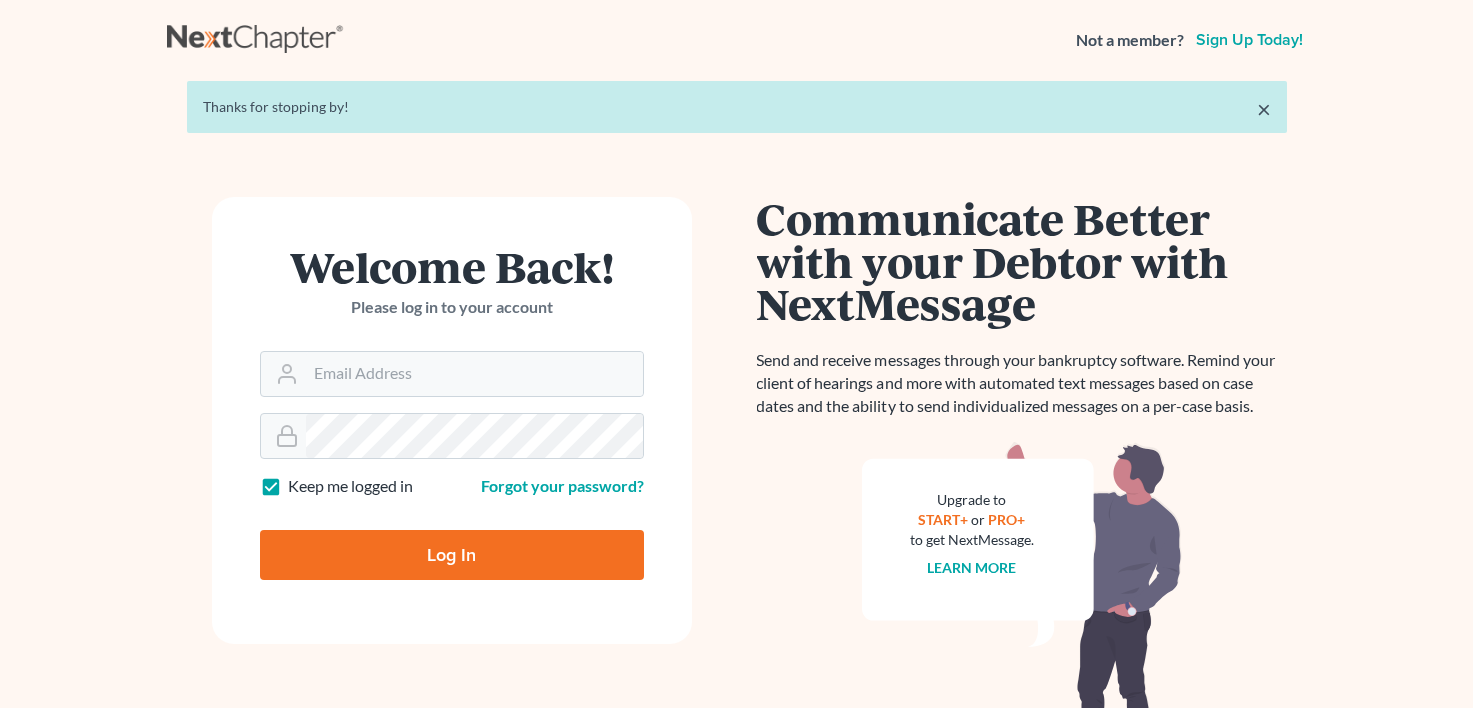 scroll, scrollTop: 0, scrollLeft: 0, axis: both 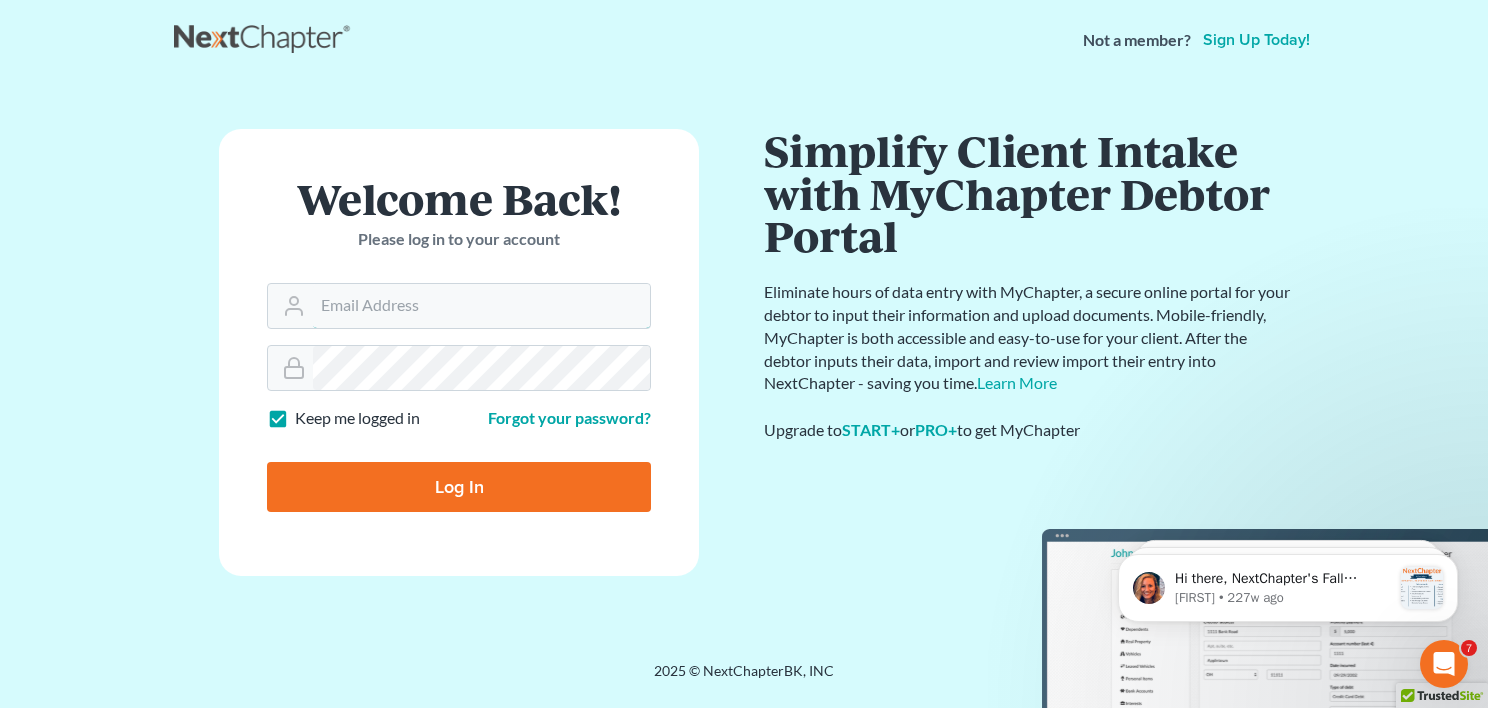 type on "[EMAIL]" 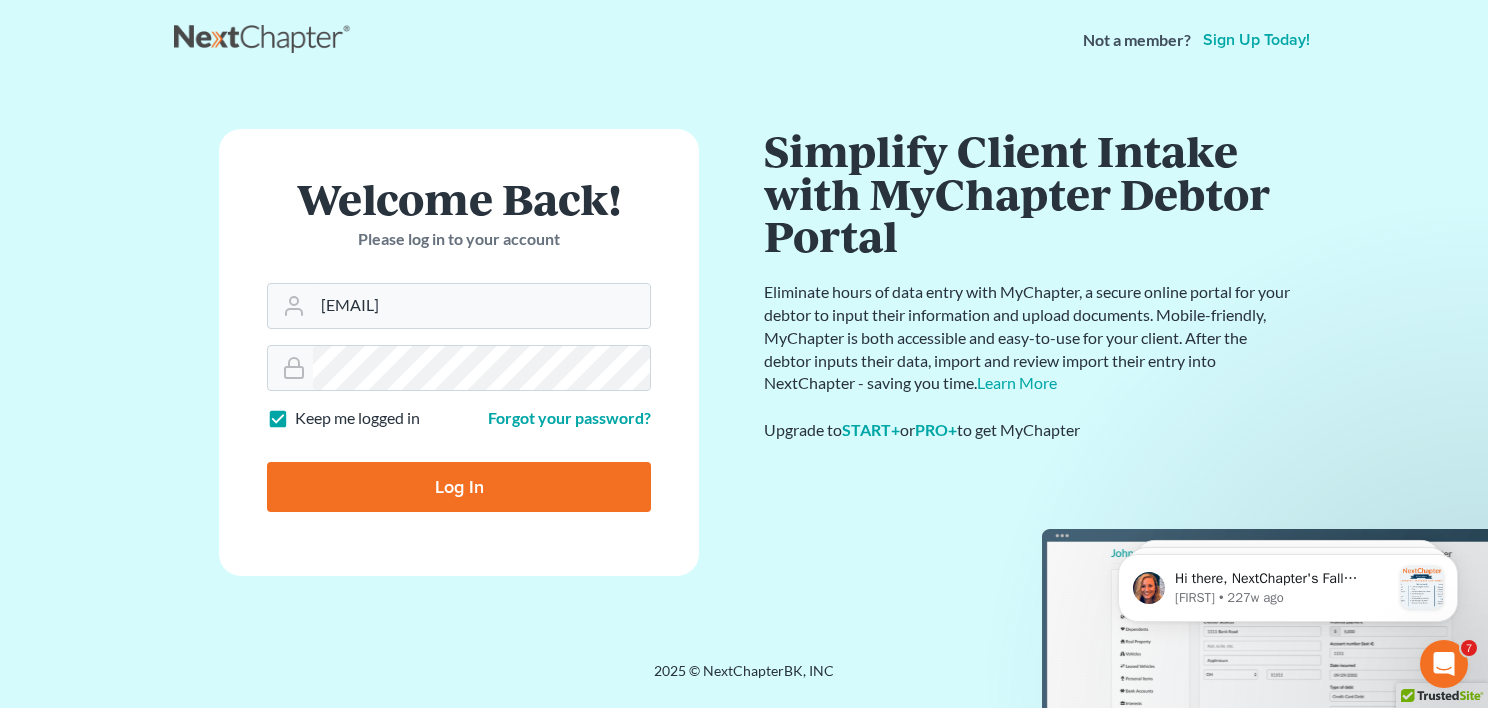 click on "Log In" at bounding box center (459, 487) 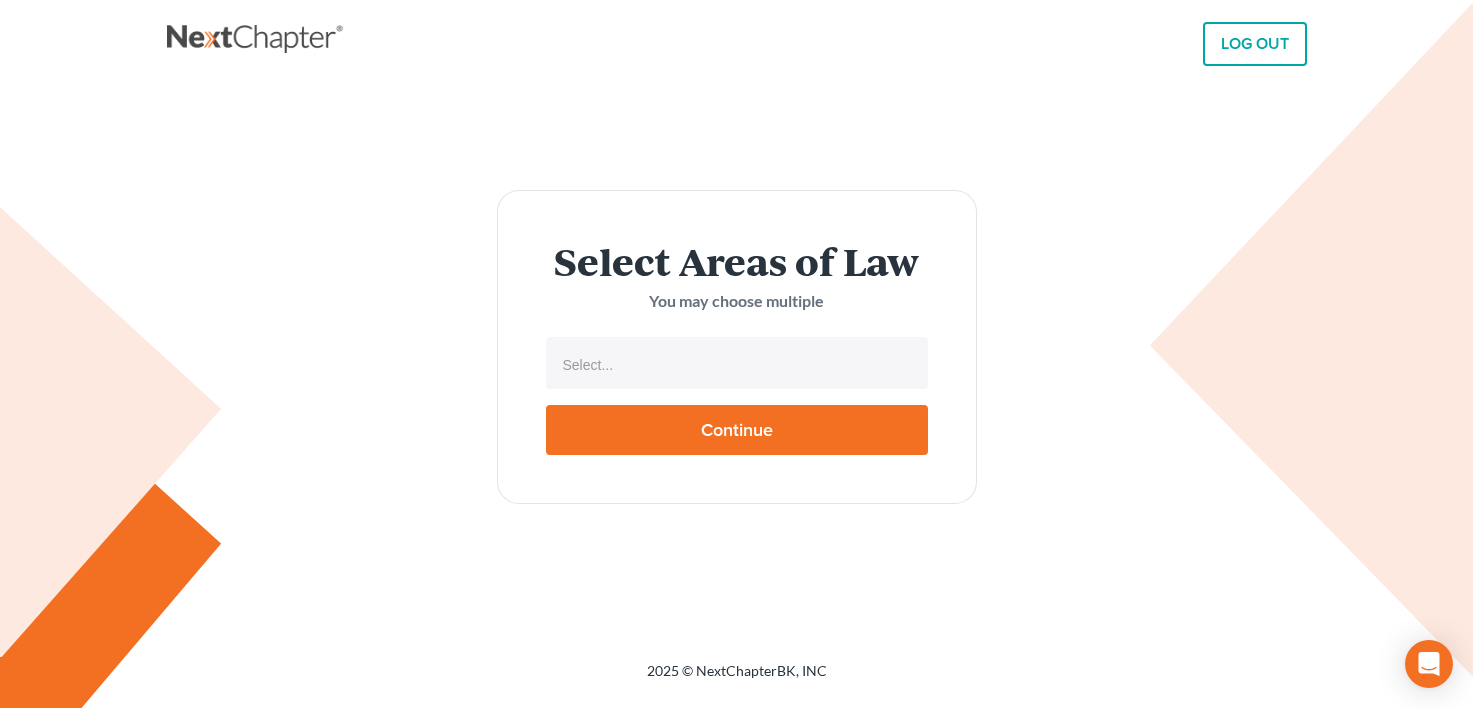 select 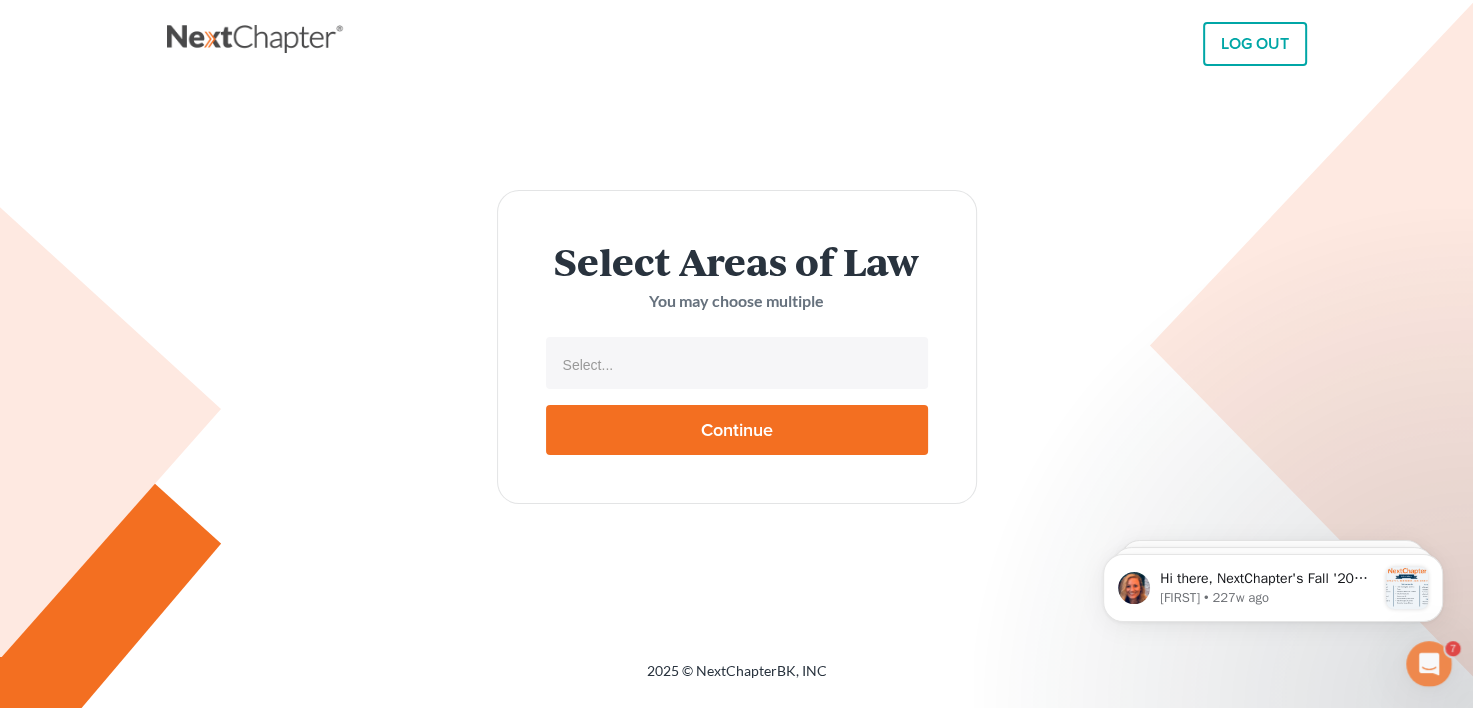 scroll, scrollTop: 0, scrollLeft: 0, axis: both 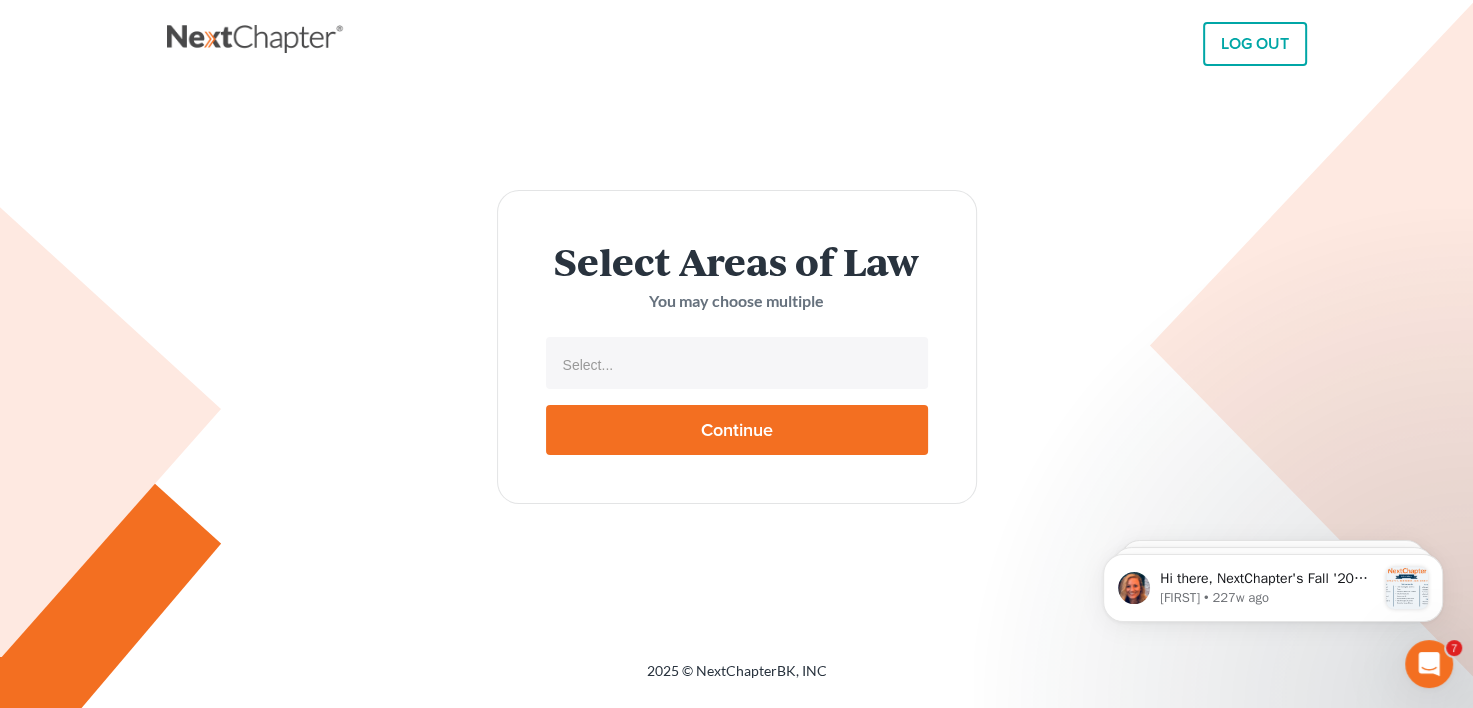 click on "LOG OUT" at bounding box center (1255, 44) 